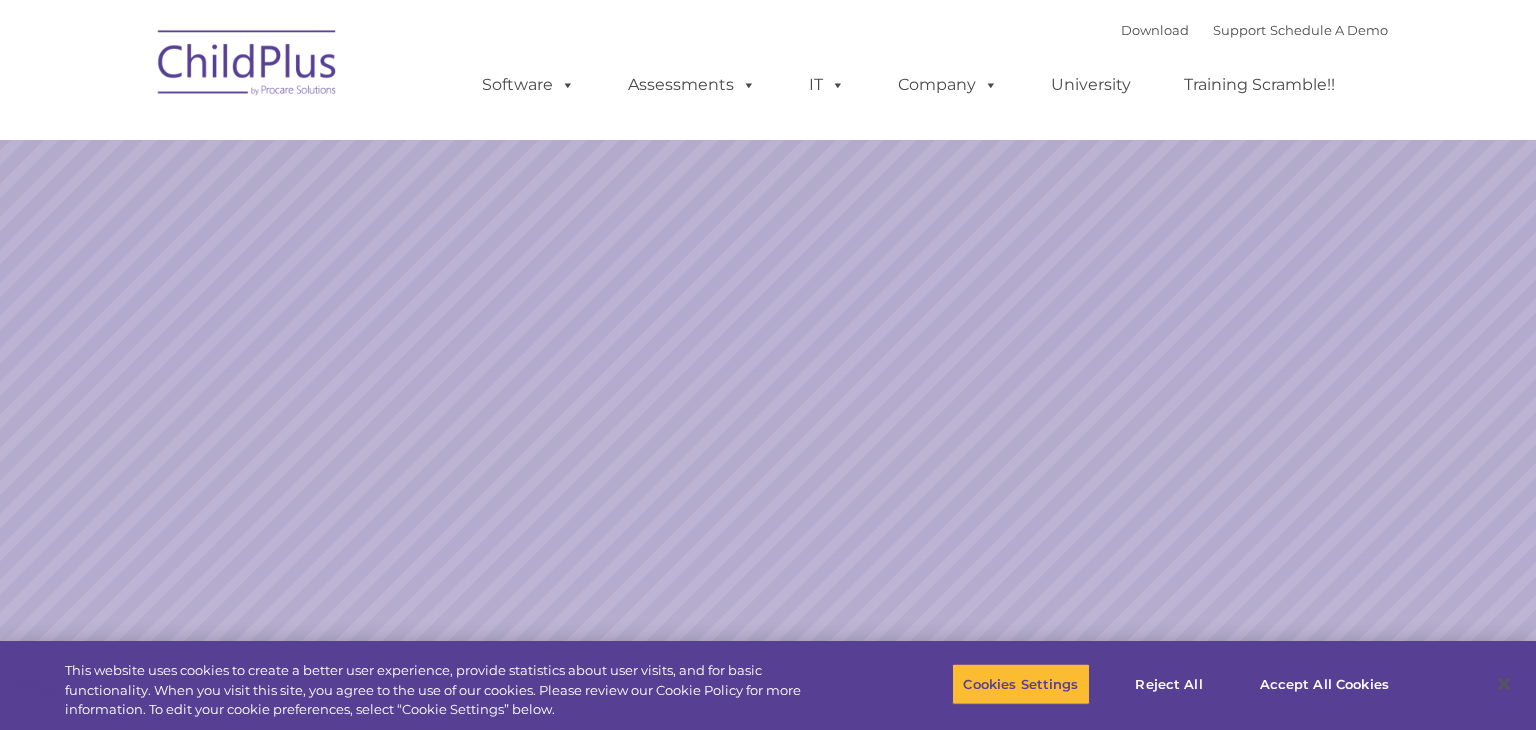 scroll, scrollTop: 0, scrollLeft: 0, axis: both 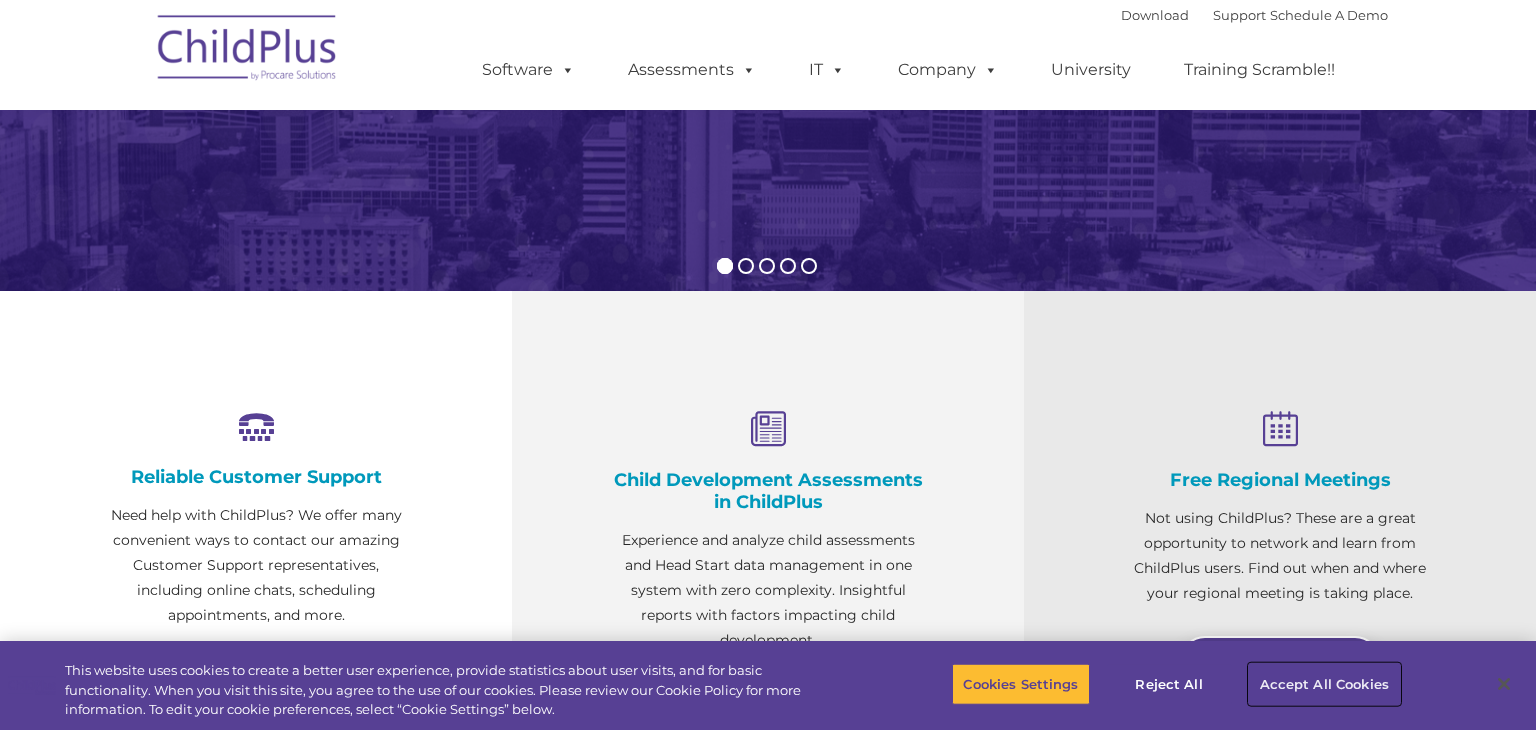 click on "Accept All Cookies" at bounding box center [1324, 684] 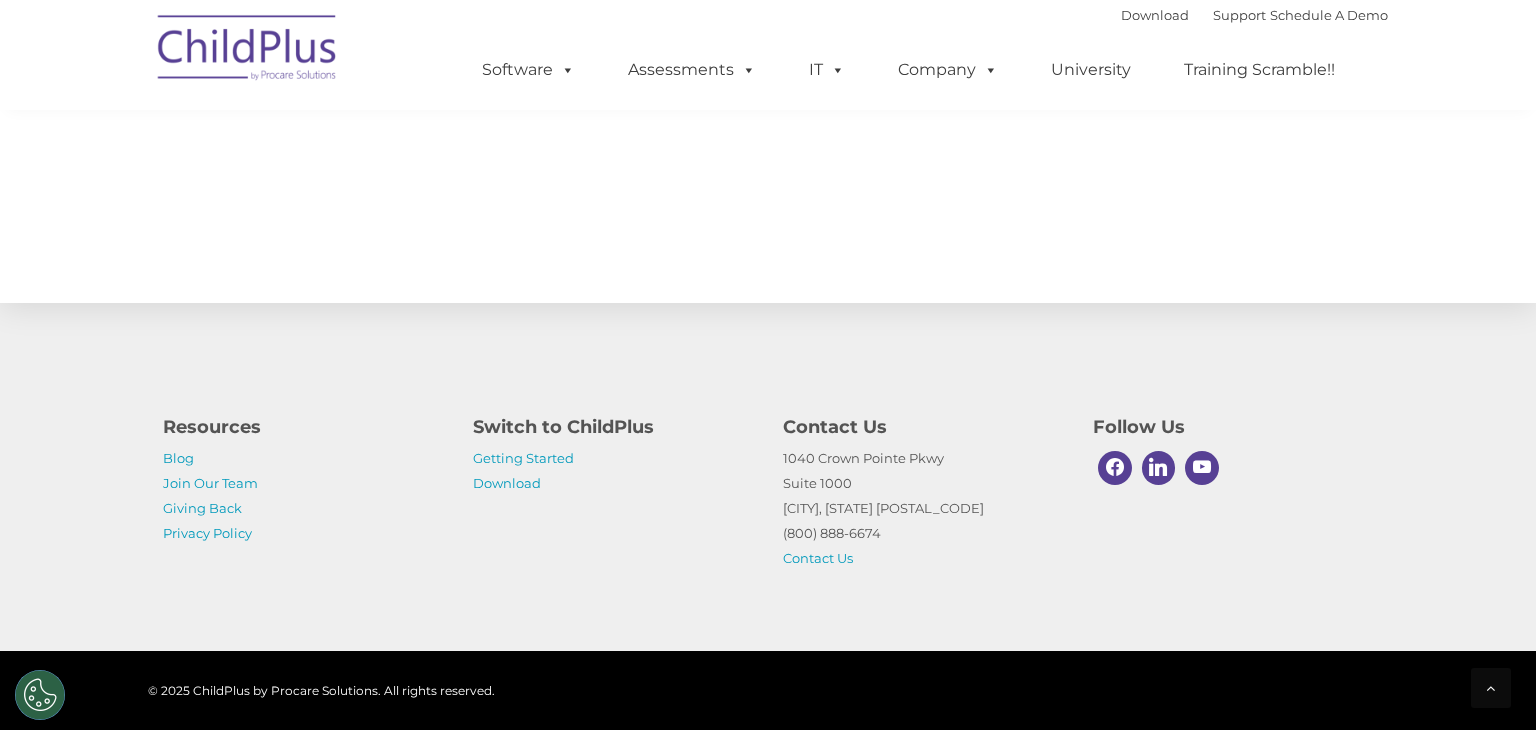 scroll, scrollTop: 0, scrollLeft: 0, axis: both 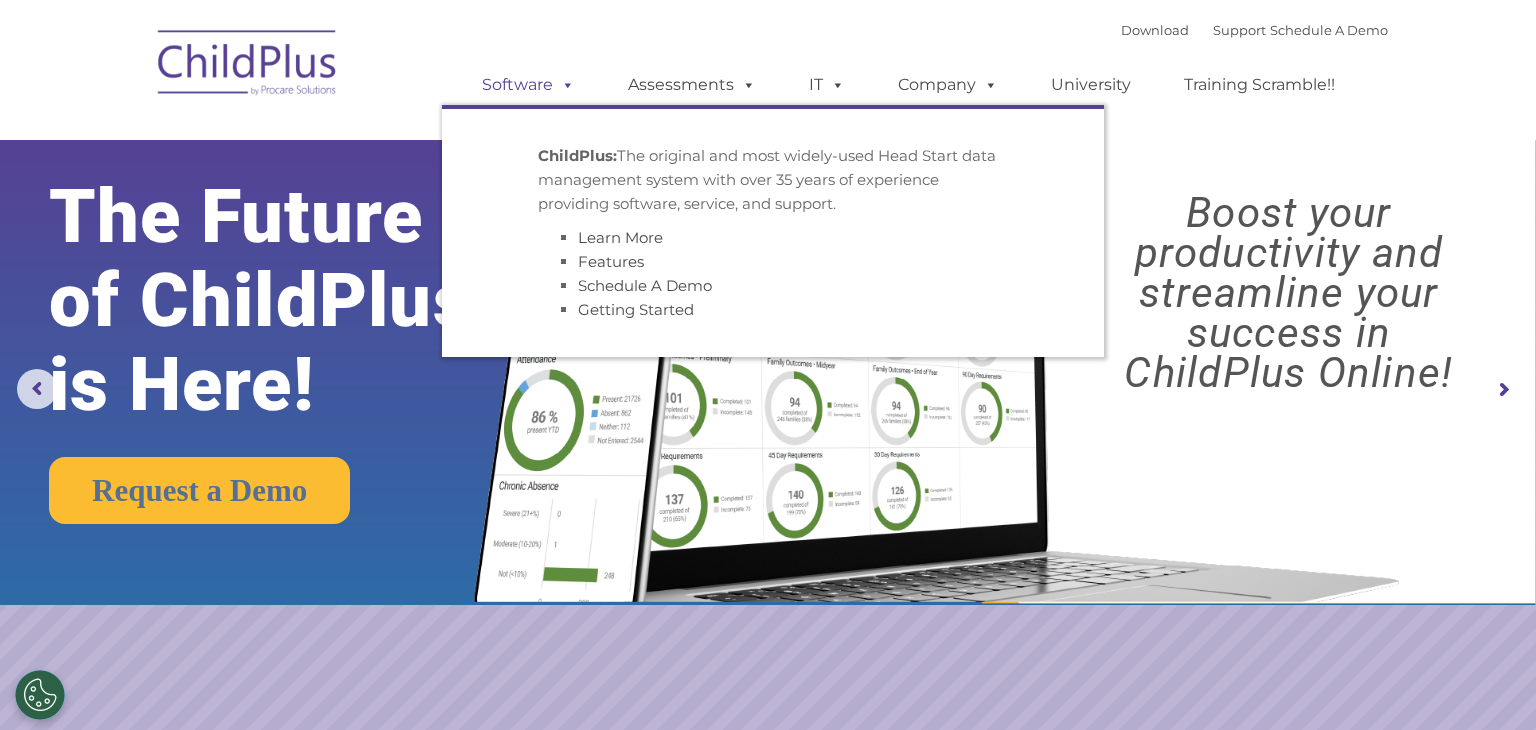 click on "Software" at bounding box center [528, 85] 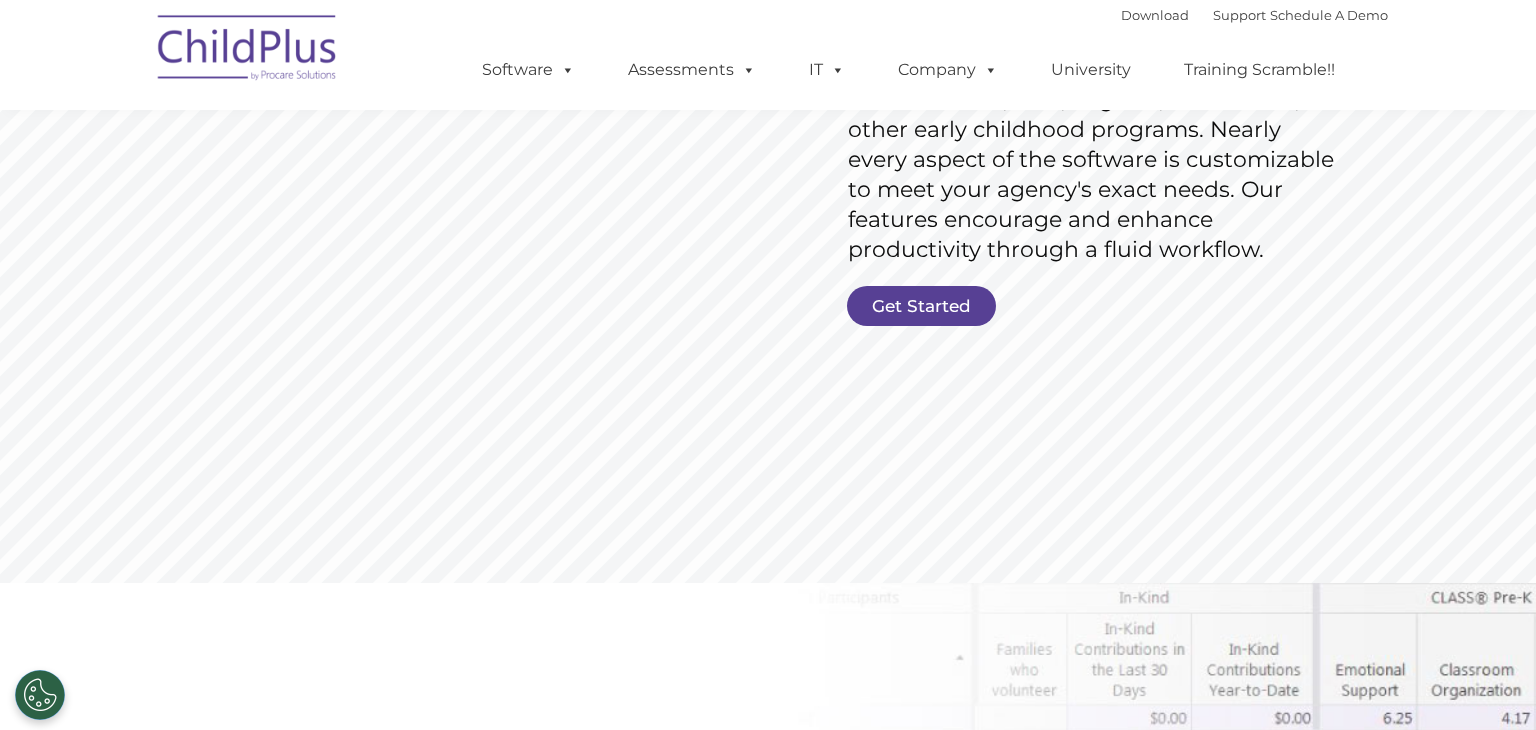scroll, scrollTop: 385, scrollLeft: 0, axis: vertical 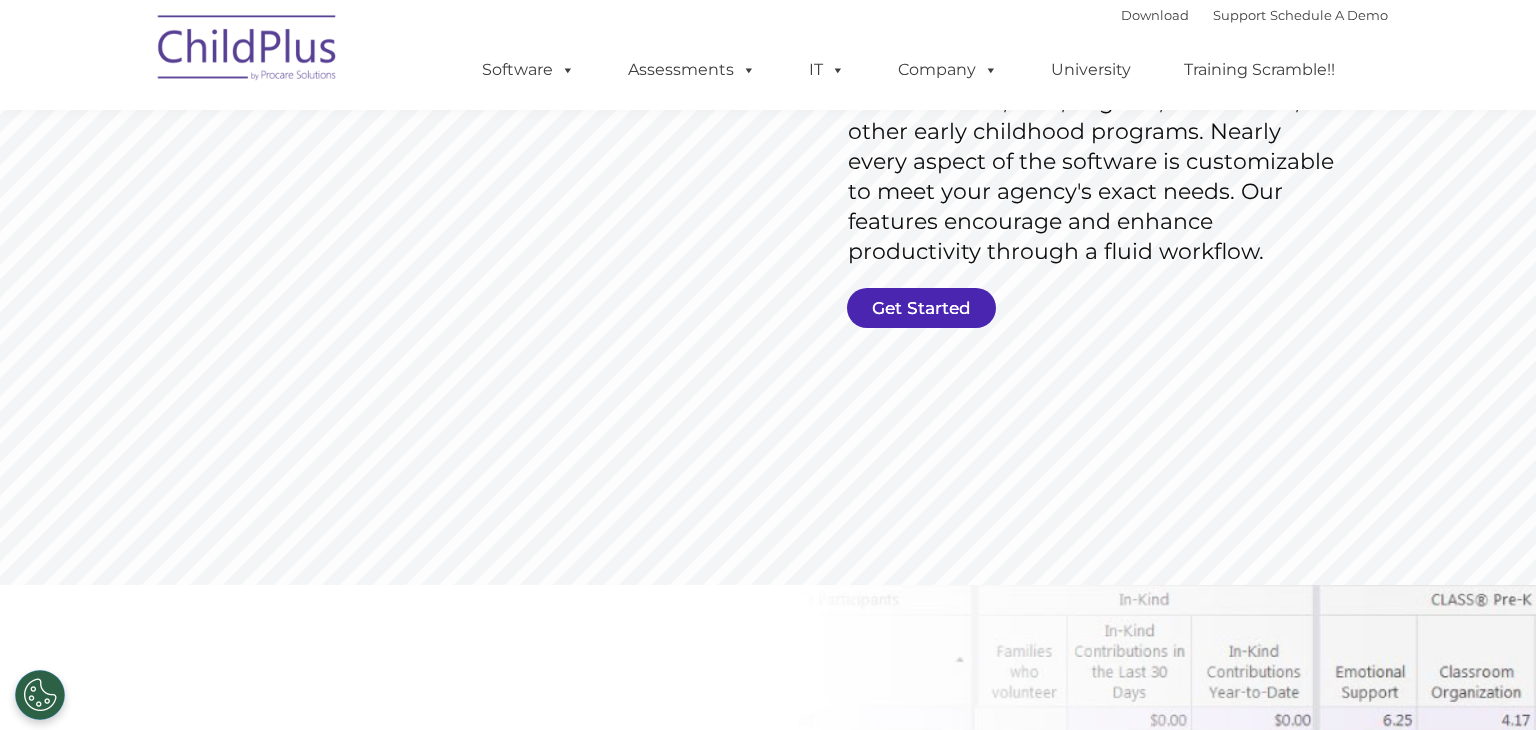 click on "Get Started" at bounding box center (921, 308) 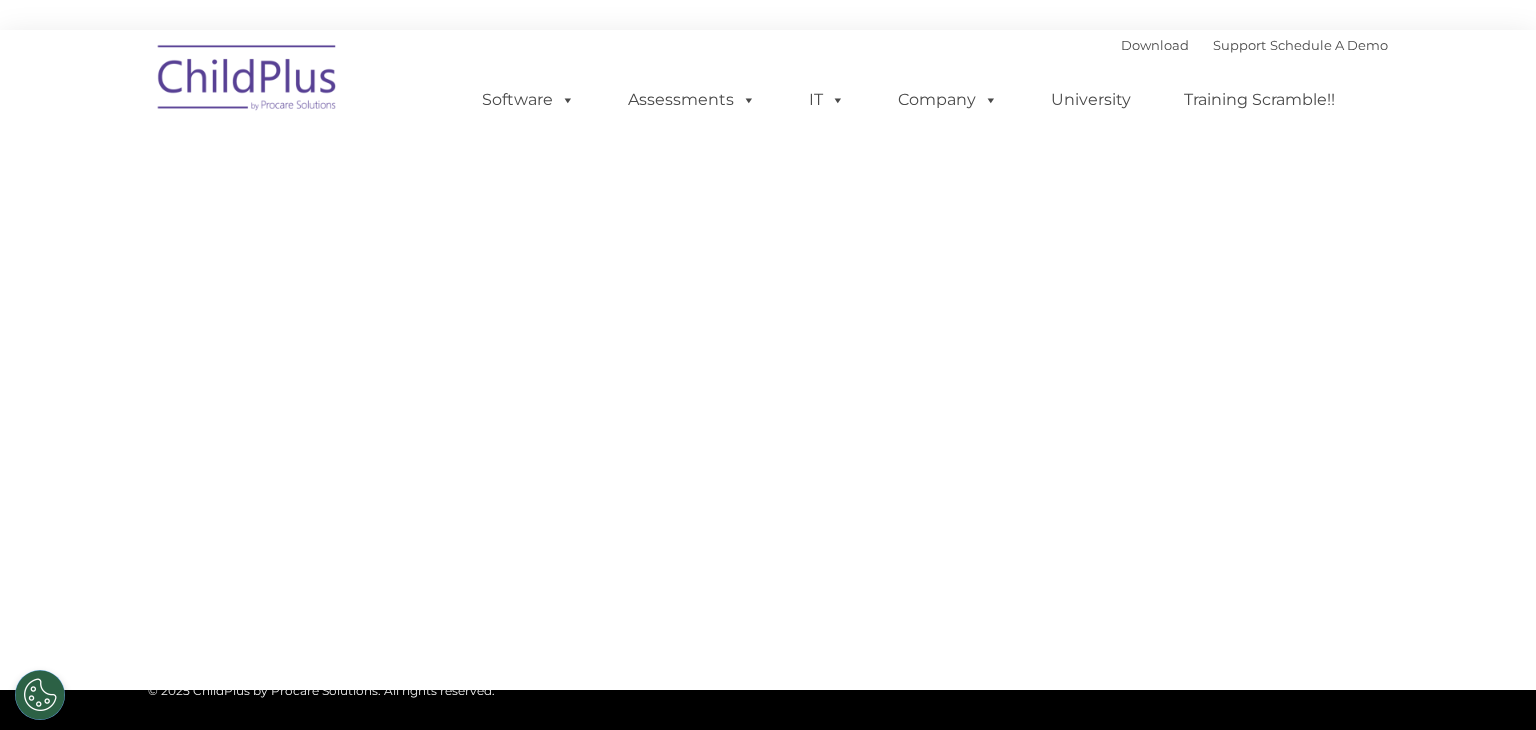 scroll, scrollTop: 0, scrollLeft: 0, axis: both 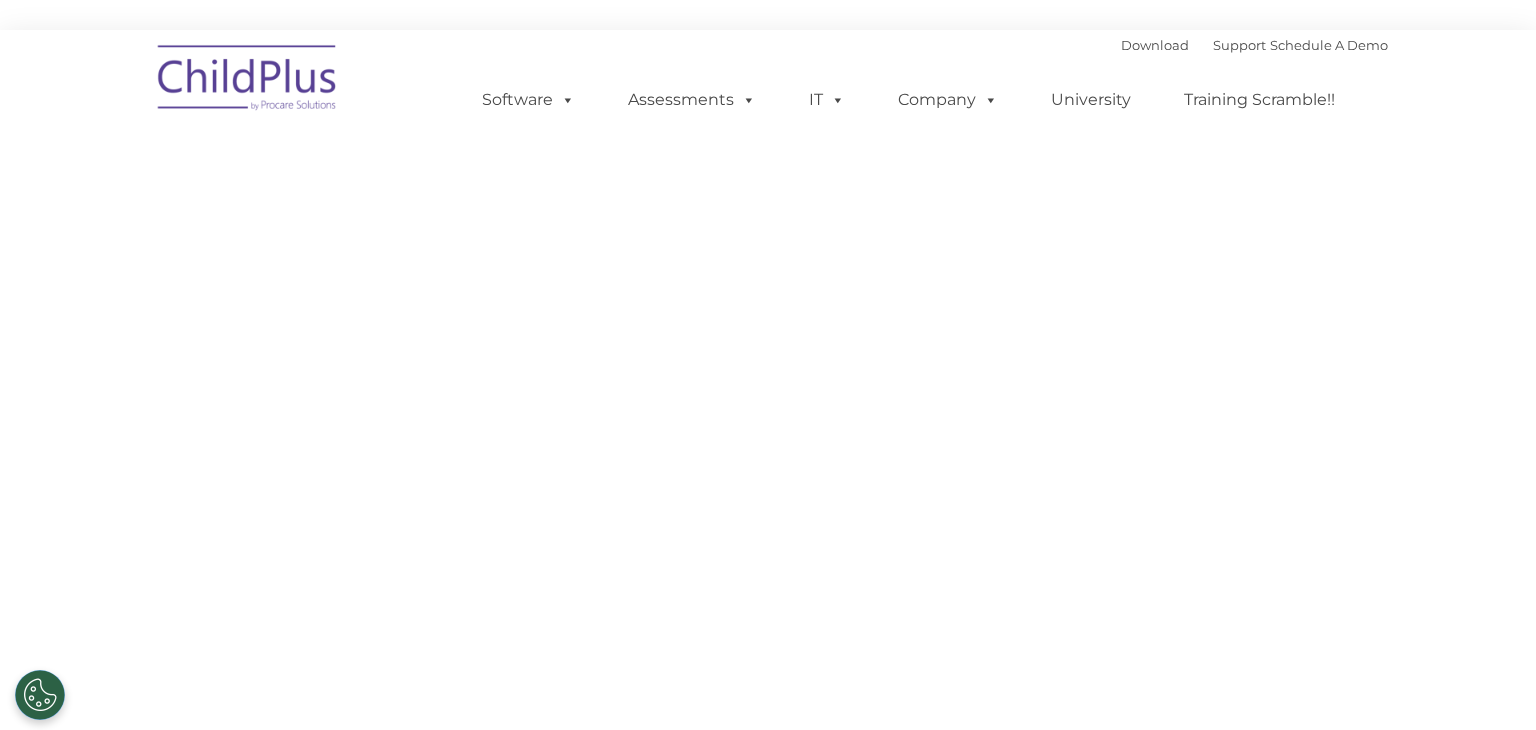 select on "MEDIUM" 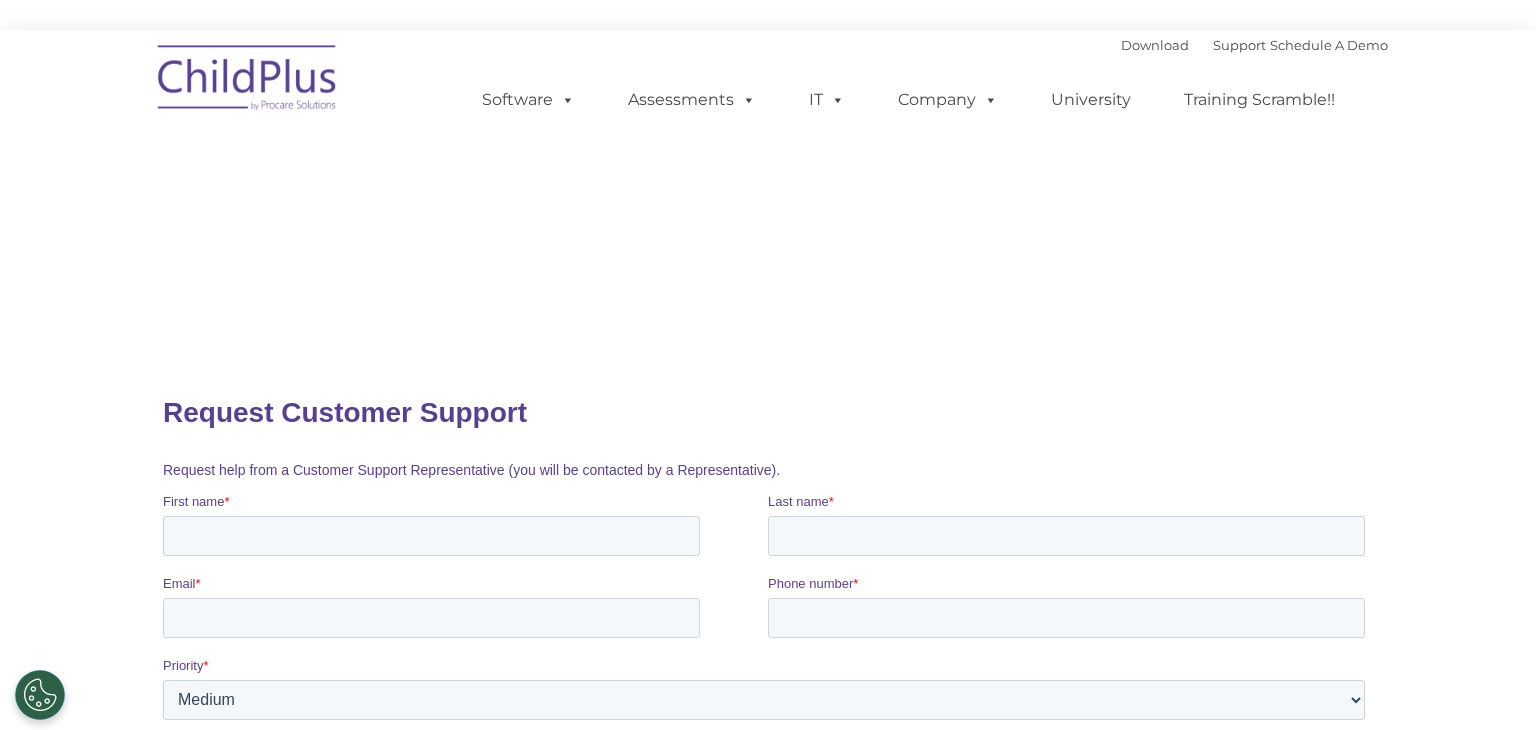scroll, scrollTop: 0, scrollLeft: 0, axis: both 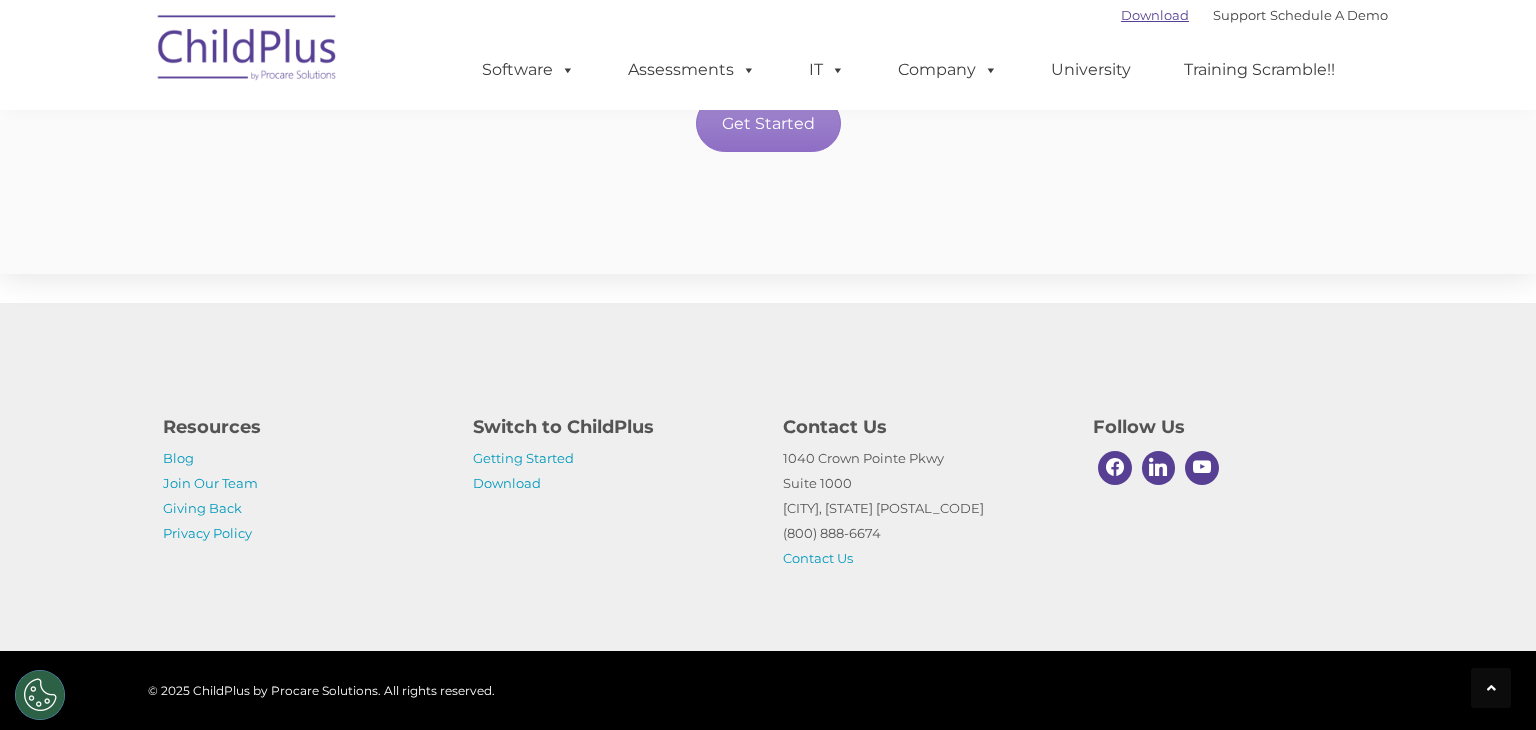 click on "Download" at bounding box center [1155, 15] 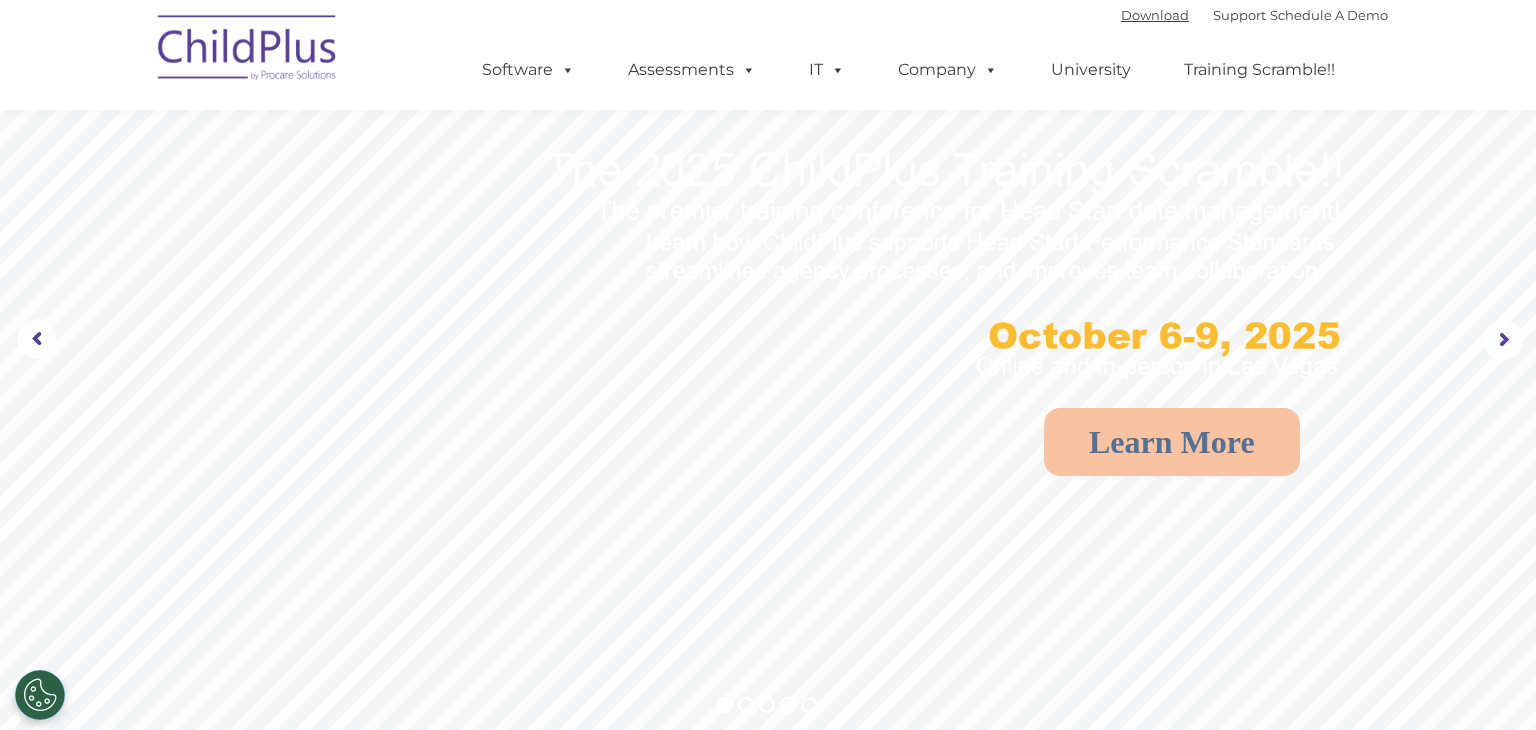 scroll, scrollTop: 0, scrollLeft: 0, axis: both 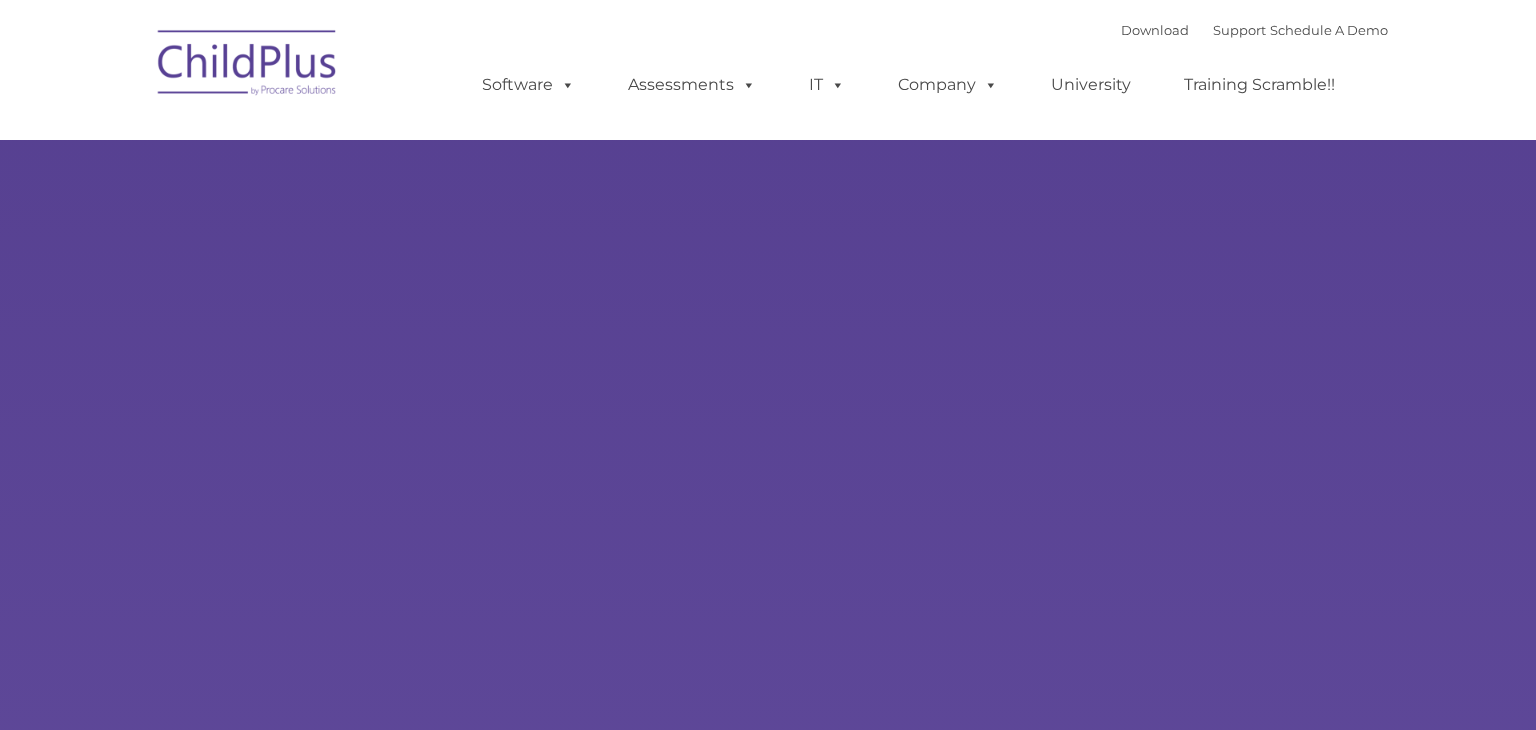 type on "" 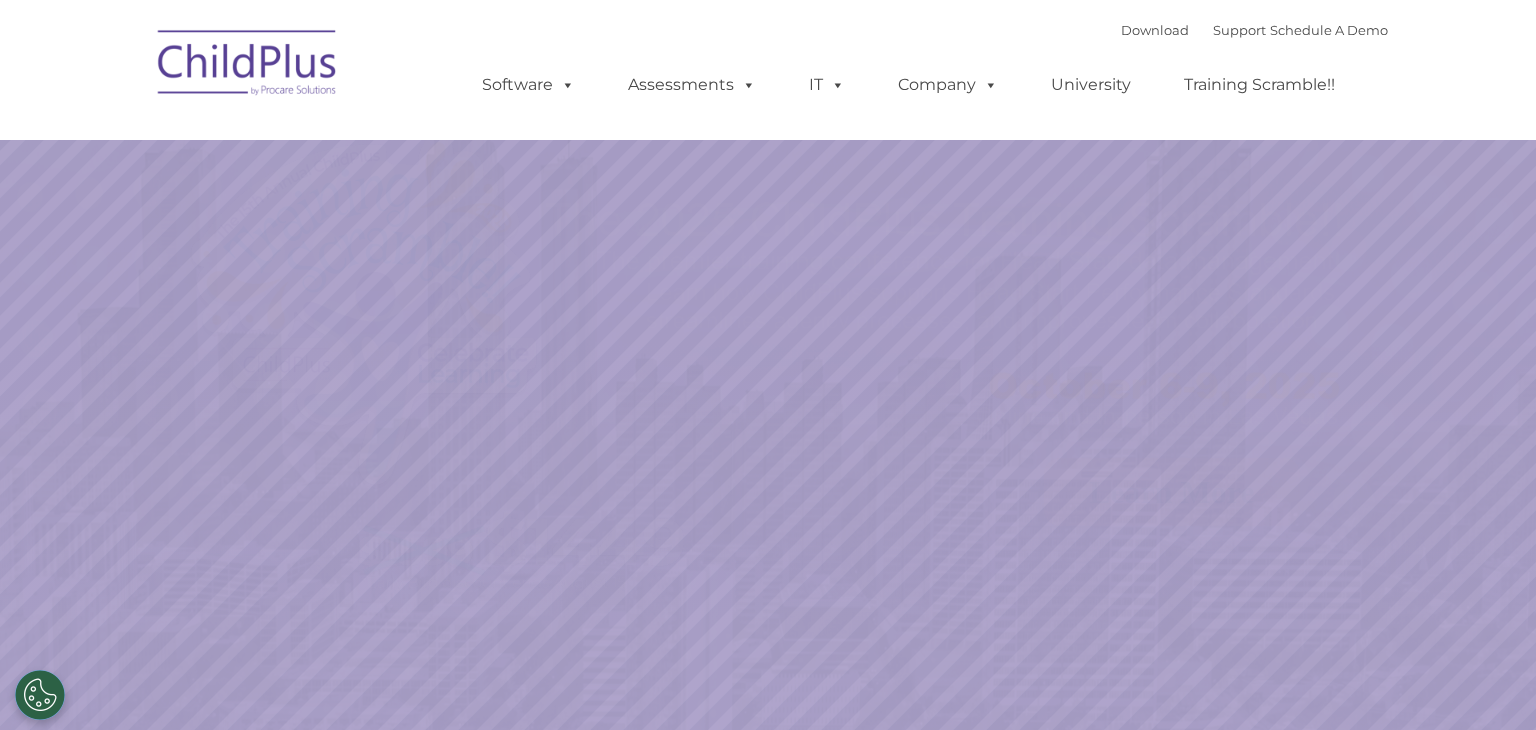 select on "MEDIUM" 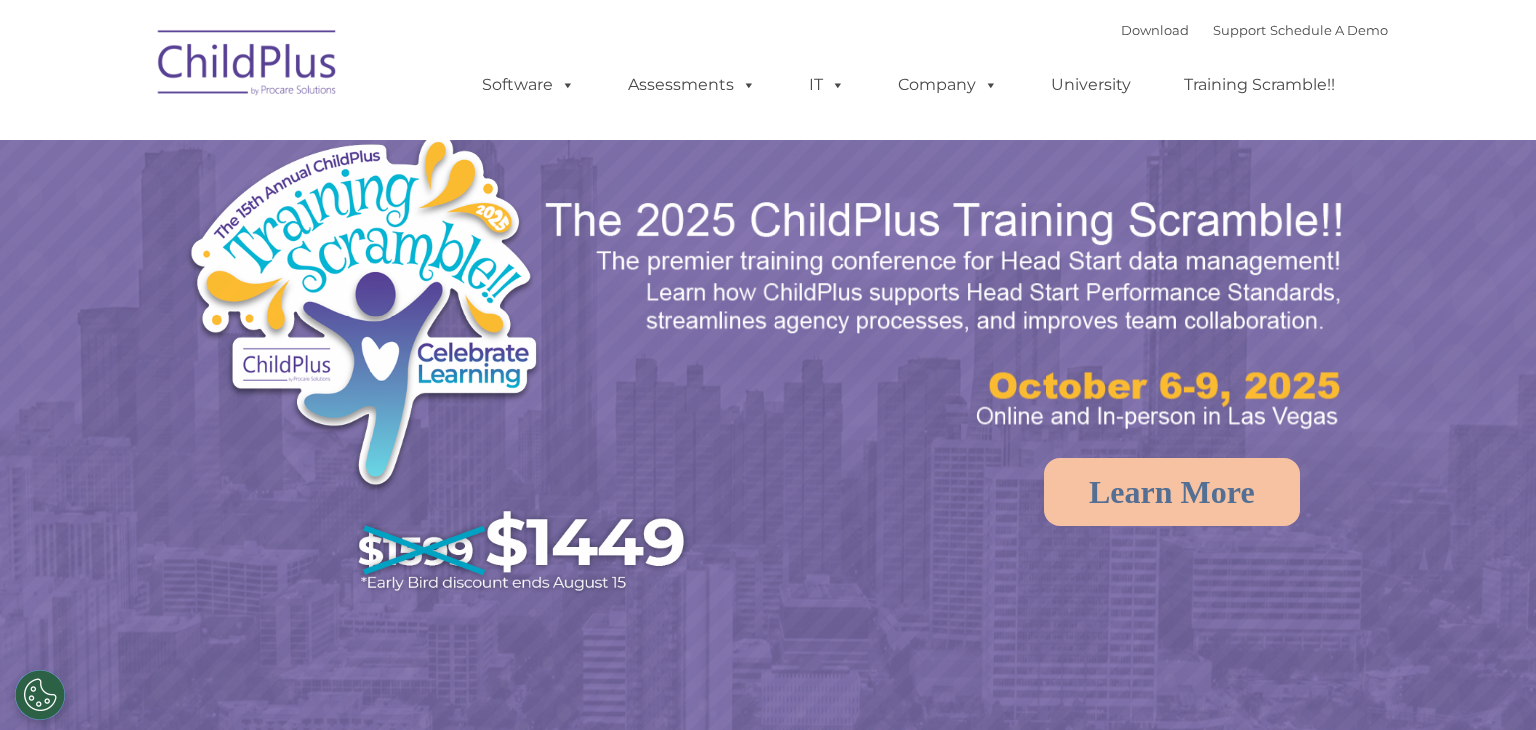 scroll, scrollTop: 0, scrollLeft: 0, axis: both 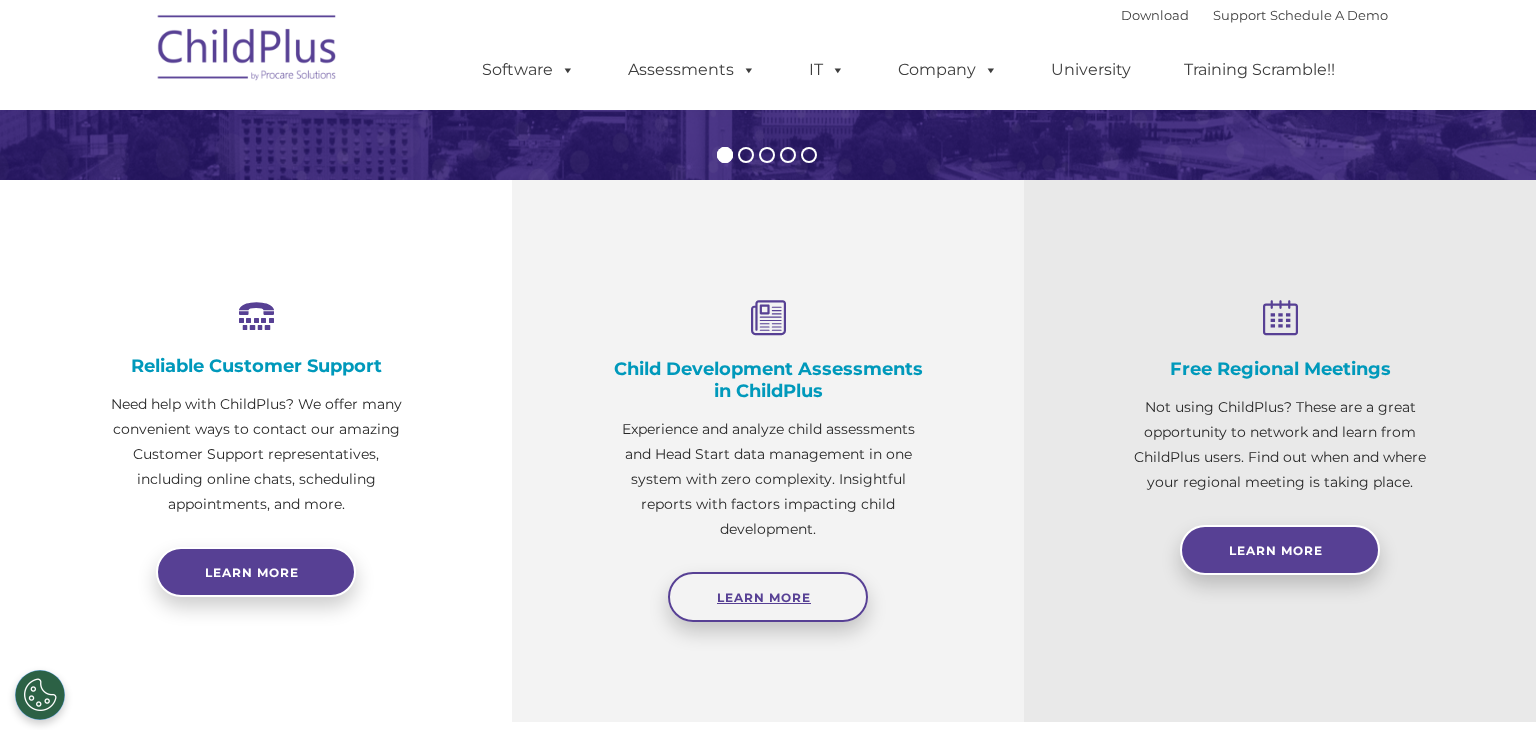 click on "Learn More" at bounding box center [764, 597] 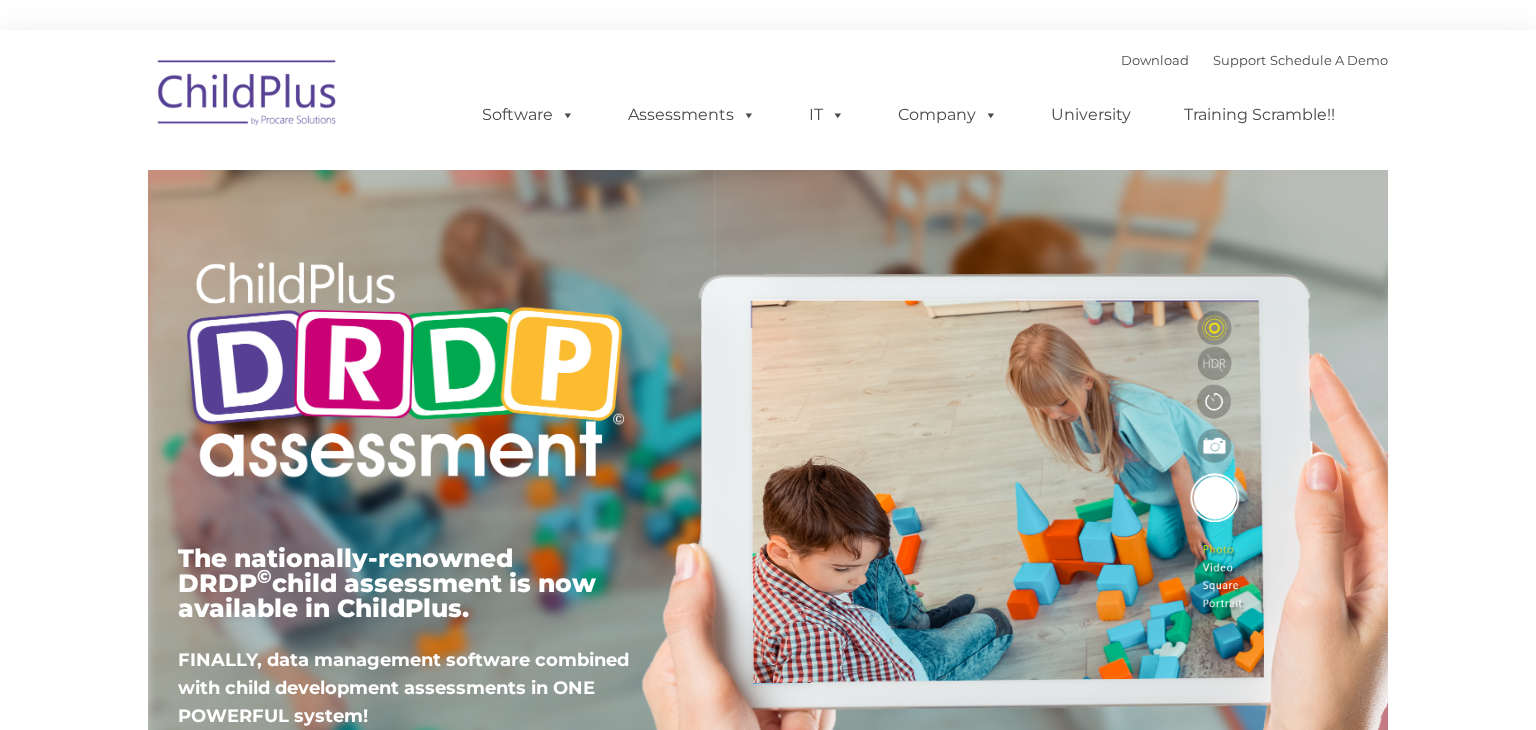 scroll, scrollTop: 0, scrollLeft: 0, axis: both 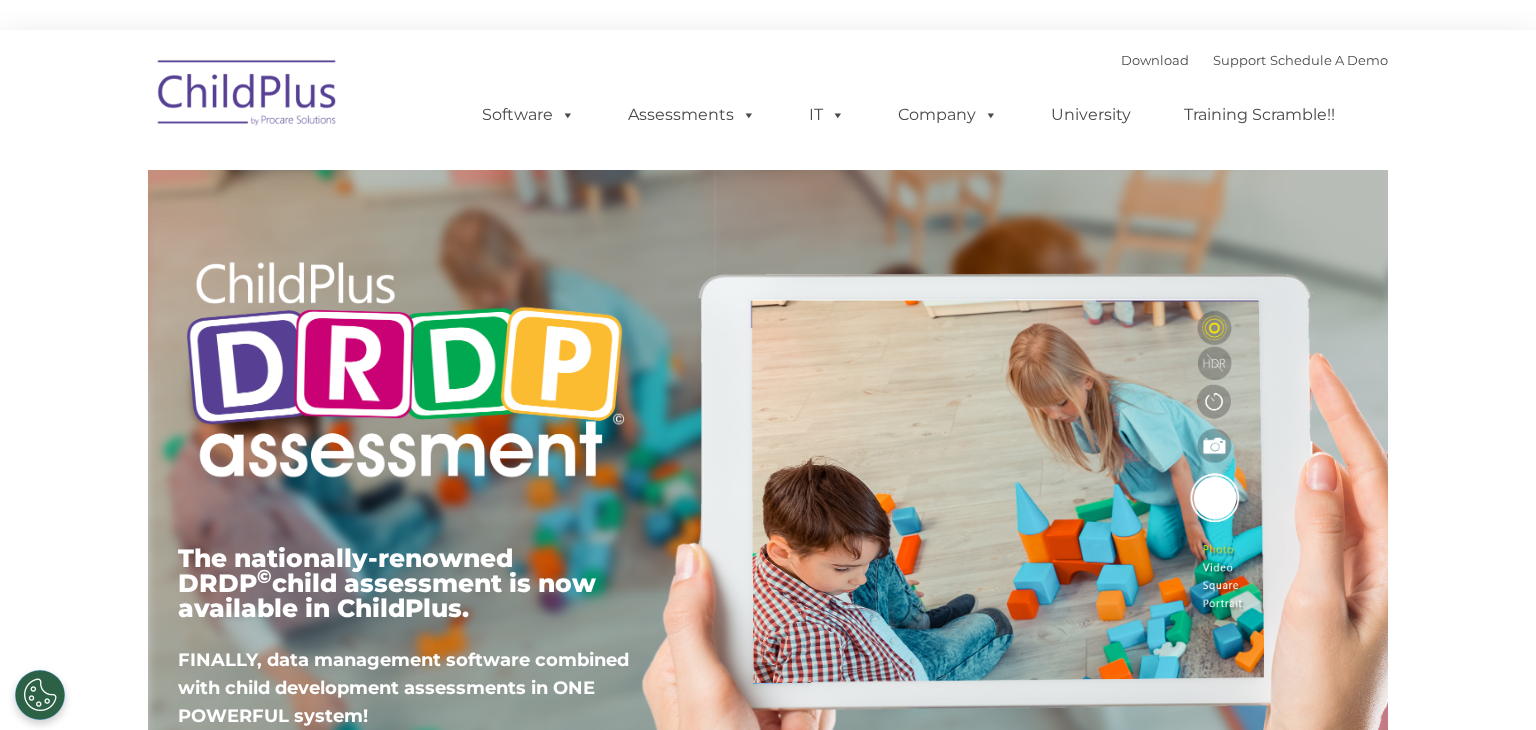 type on "" 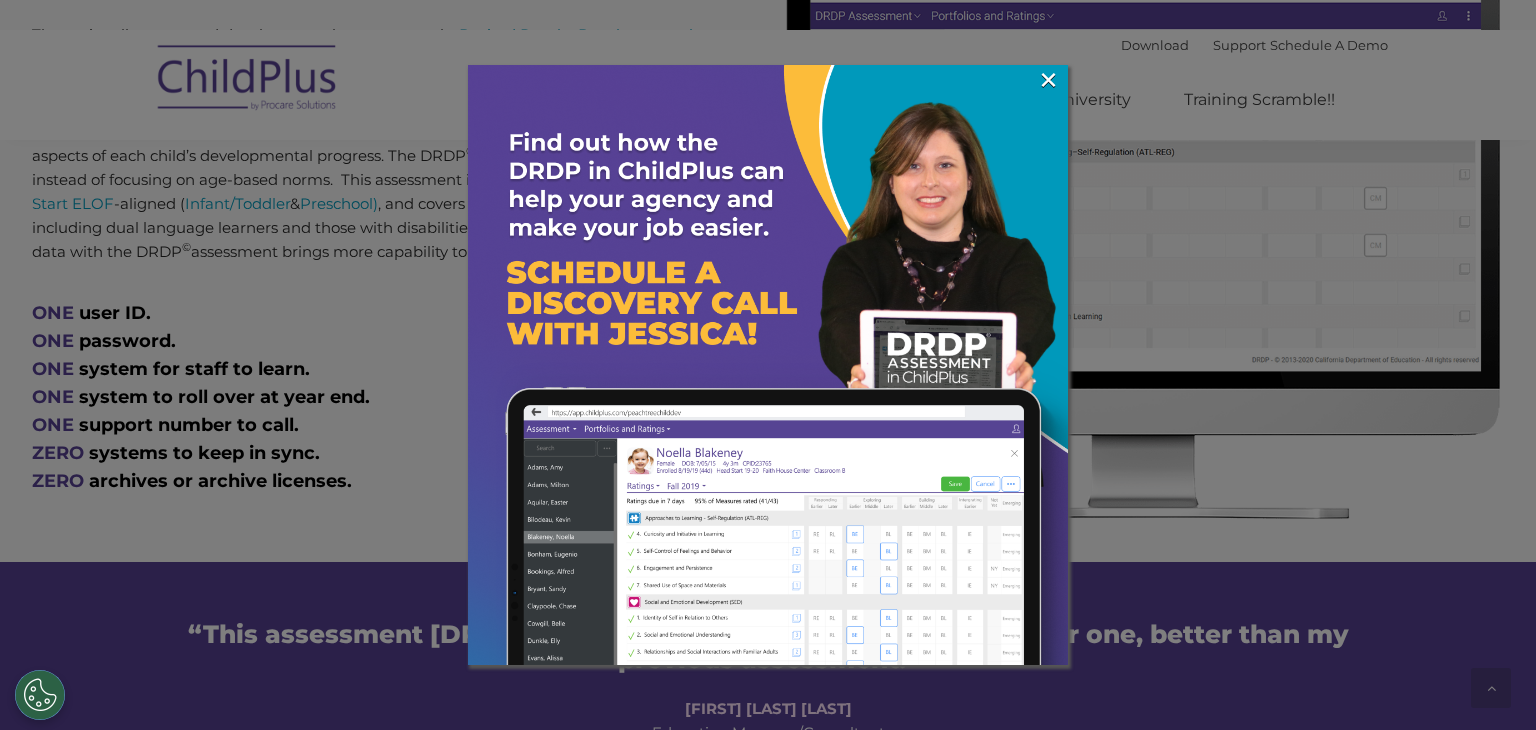 scroll, scrollTop: 1020, scrollLeft: 0, axis: vertical 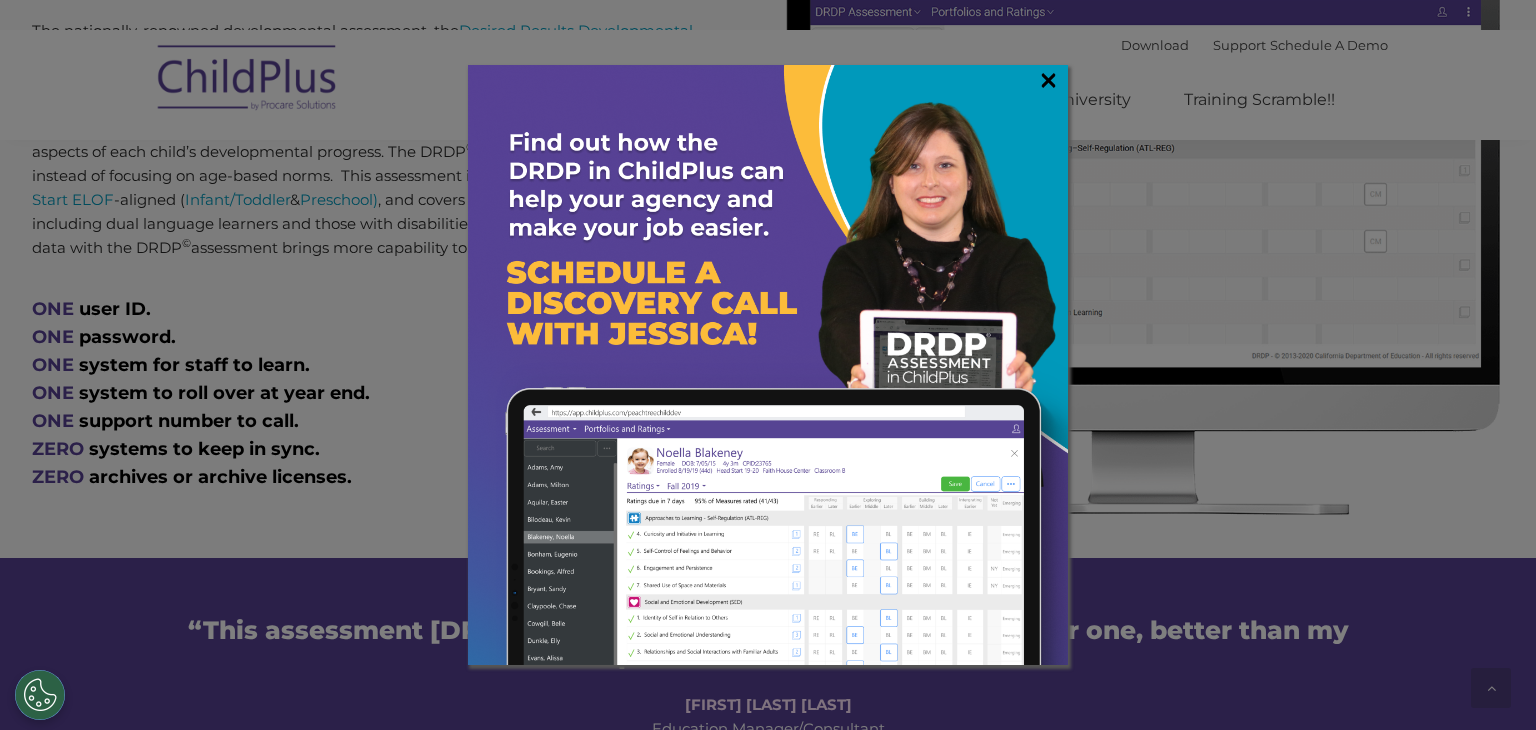 click on "×" at bounding box center (1048, 80) 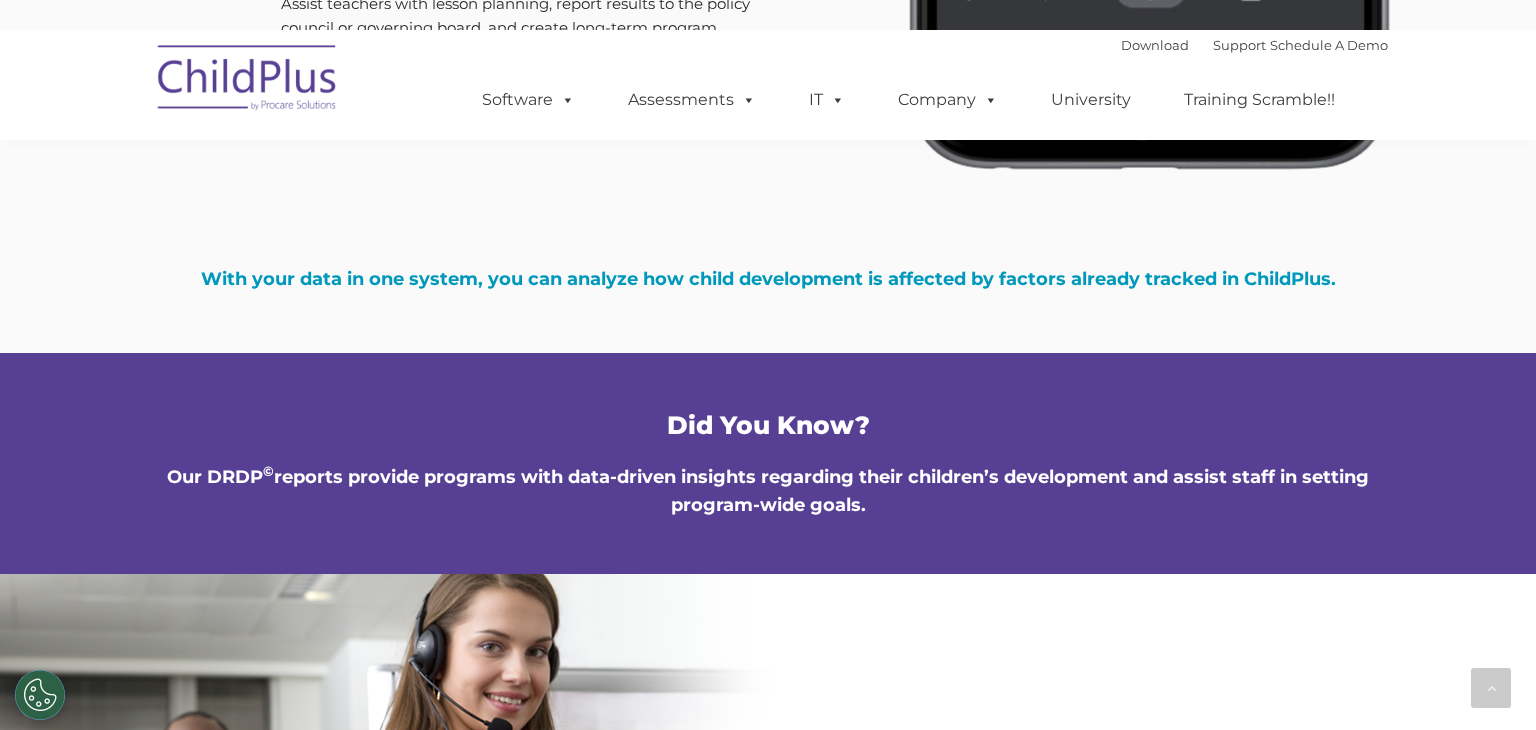 scroll, scrollTop: 6588, scrollLeft: 0, axis: vertical 